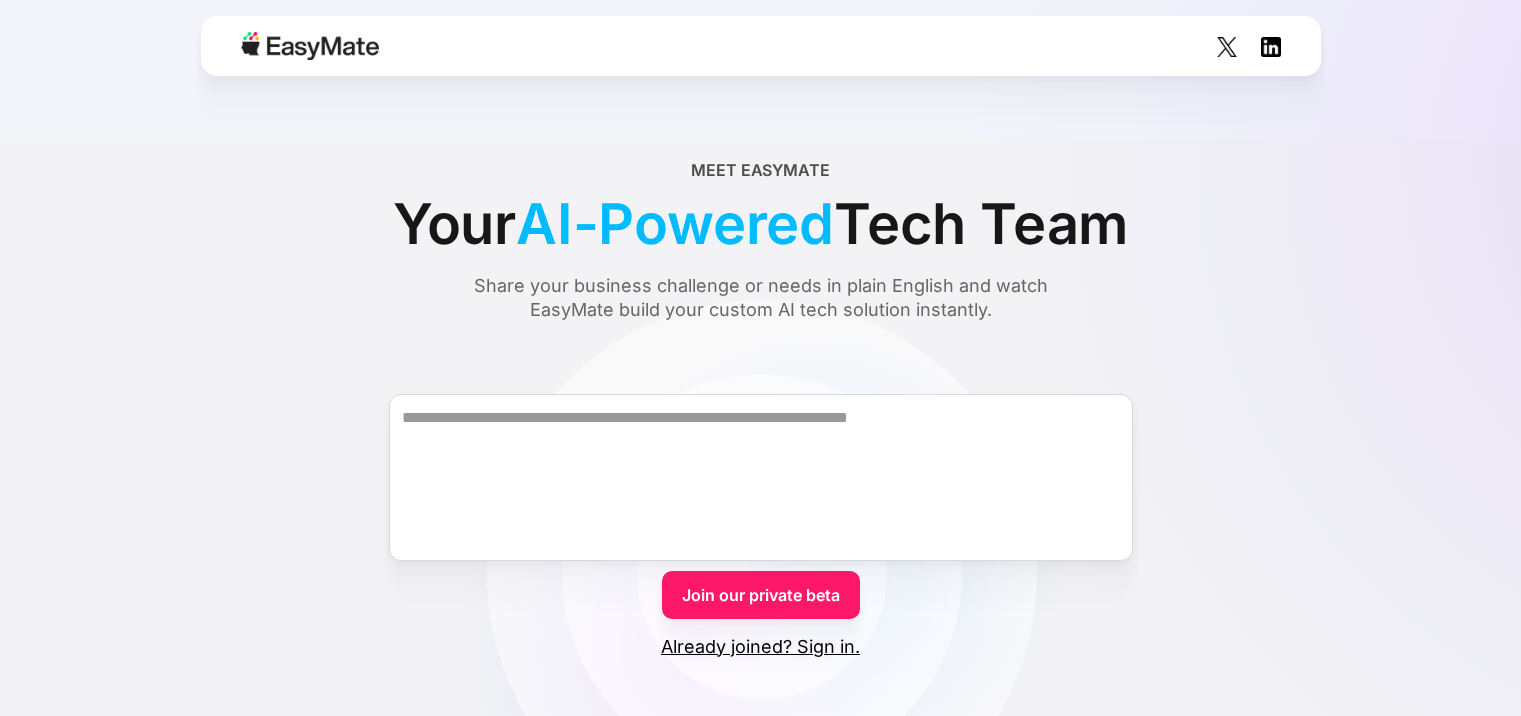 scroll, scrollTop: 0, scrollLeft: 0, axis: both 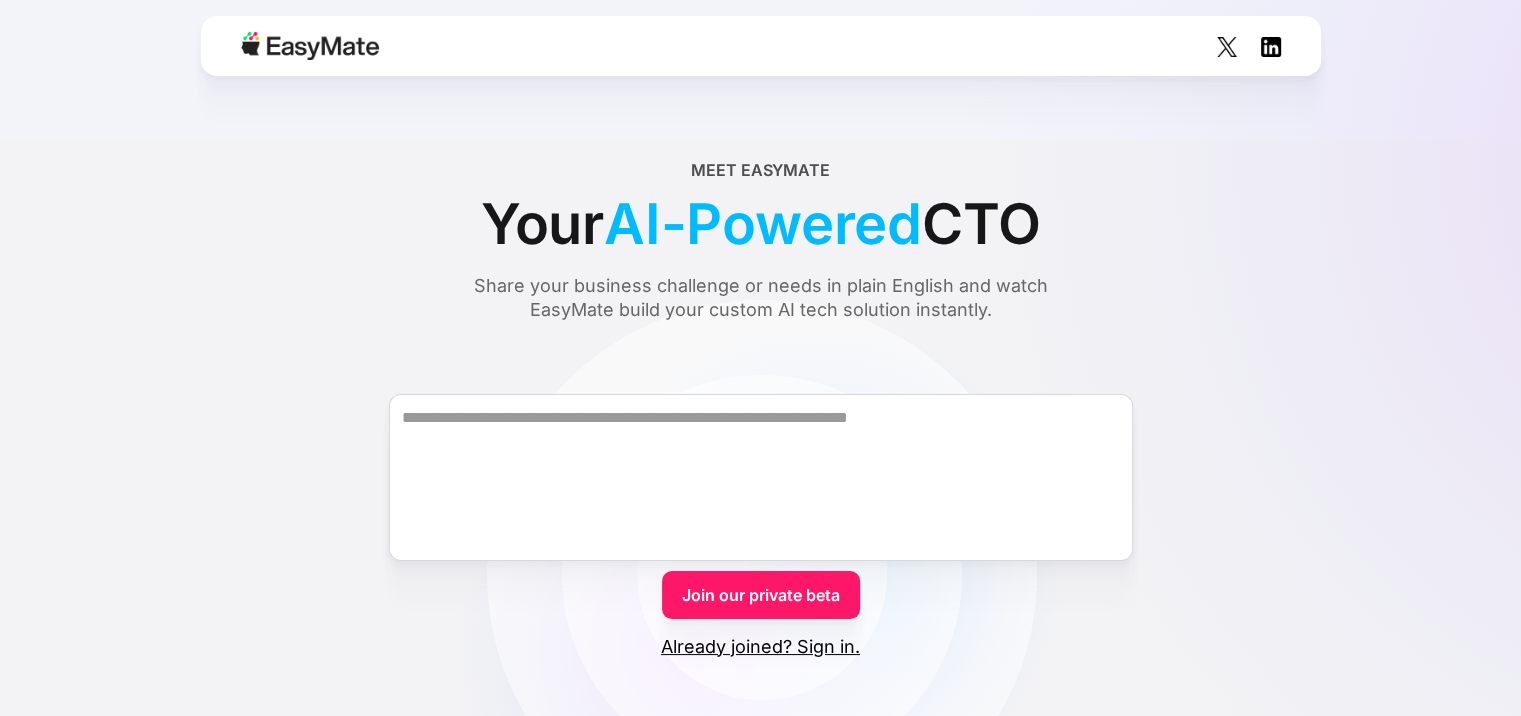click on "Already joined? Sign in." at bounding box center [760, 647] 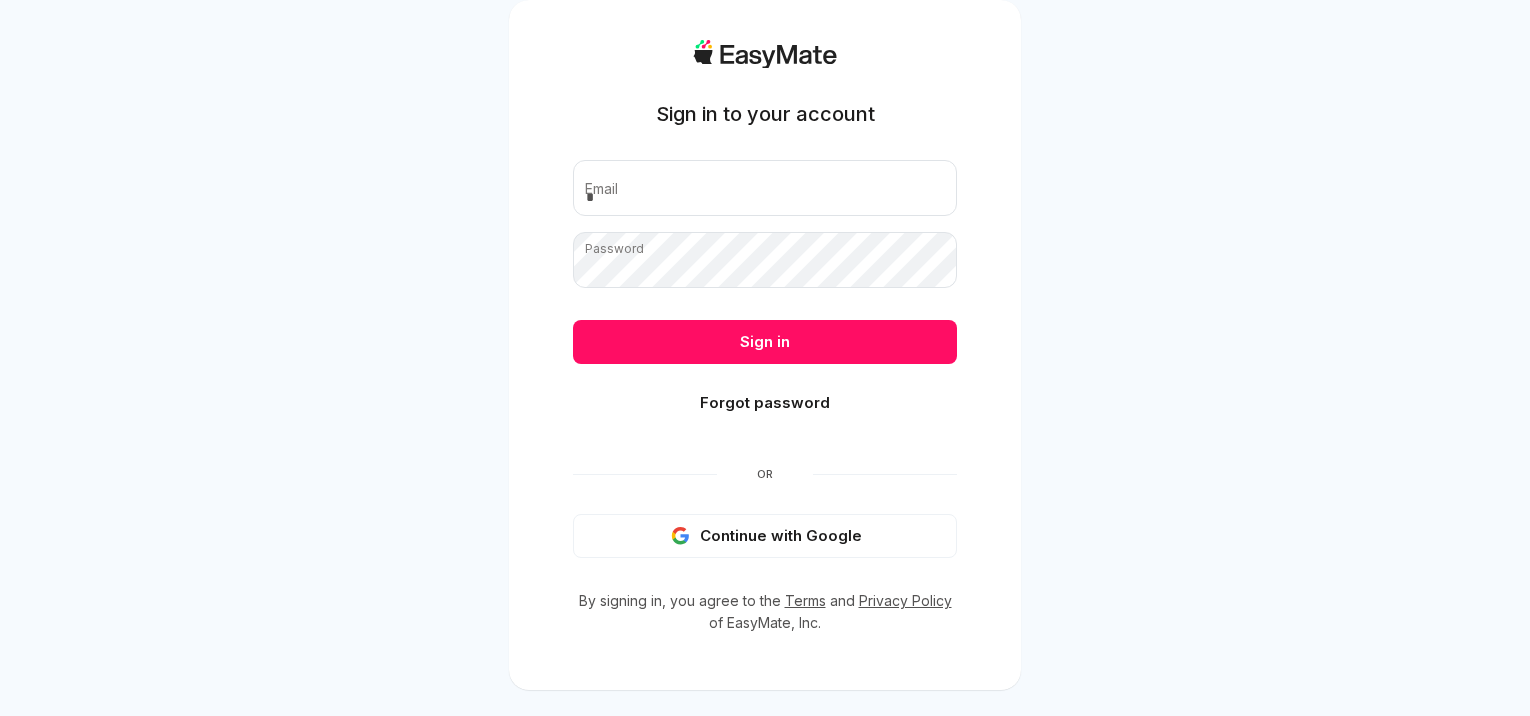 scroll, scrollTop: 0, scrollLeft: 0, axis: both 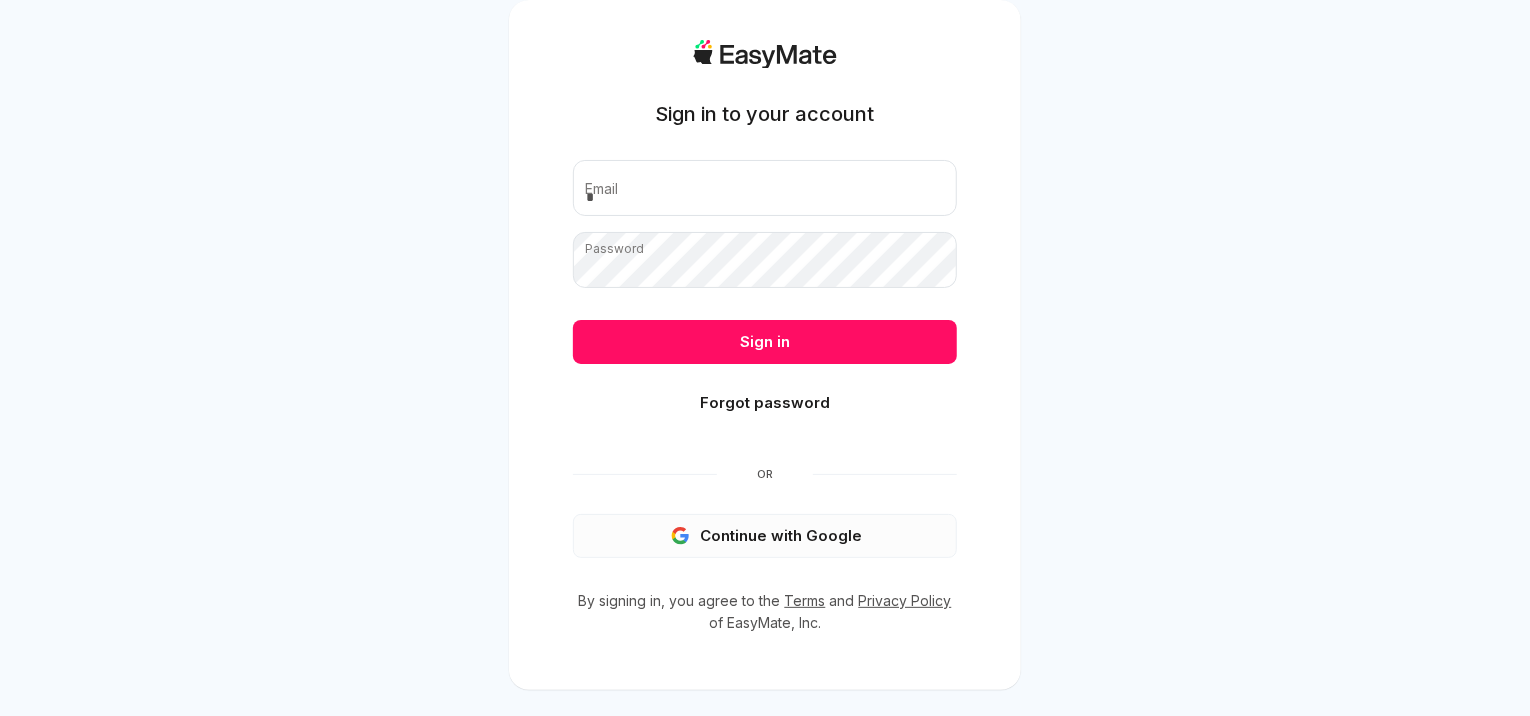 click on "Continue with Google" at bounding box center (765, 536) 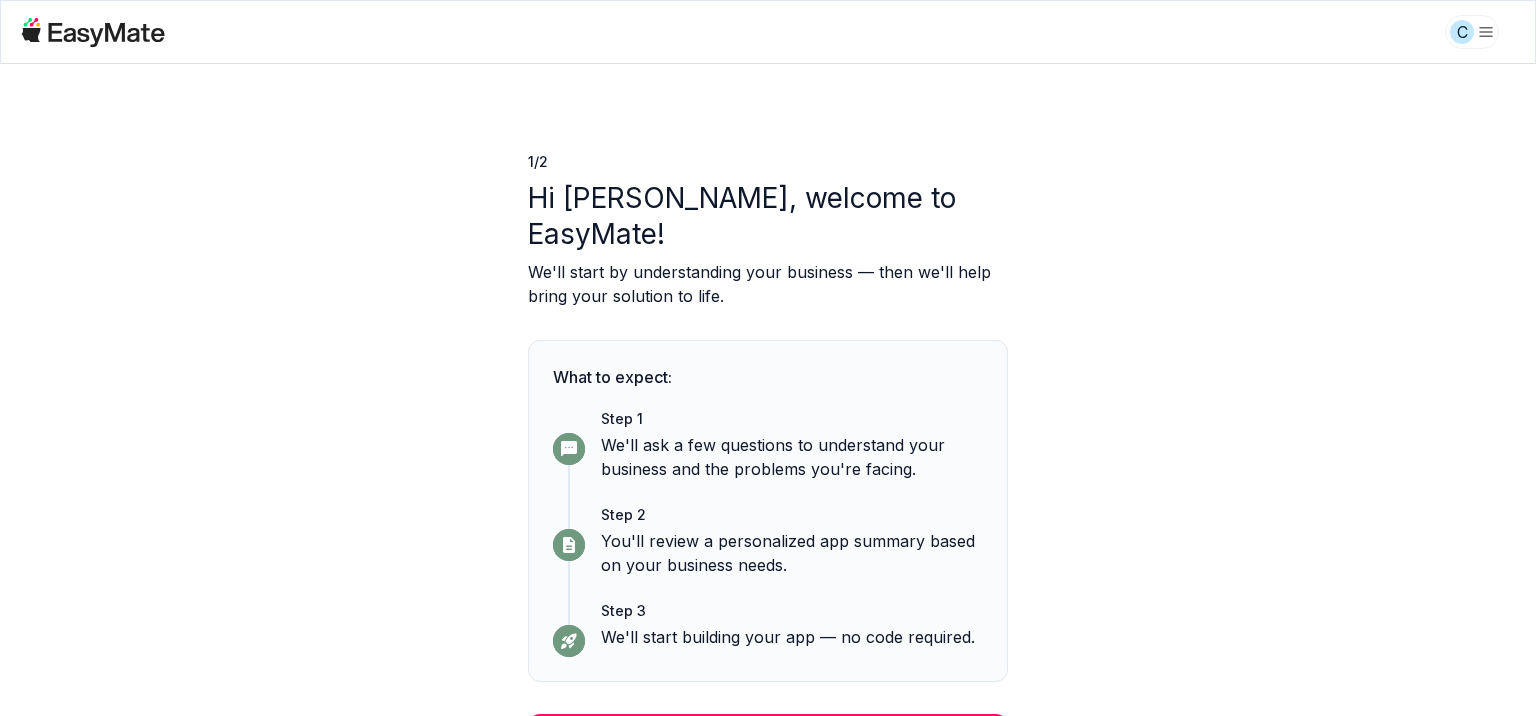 scroll, scrollTop: 0, scrollLeft: 0, axis: both 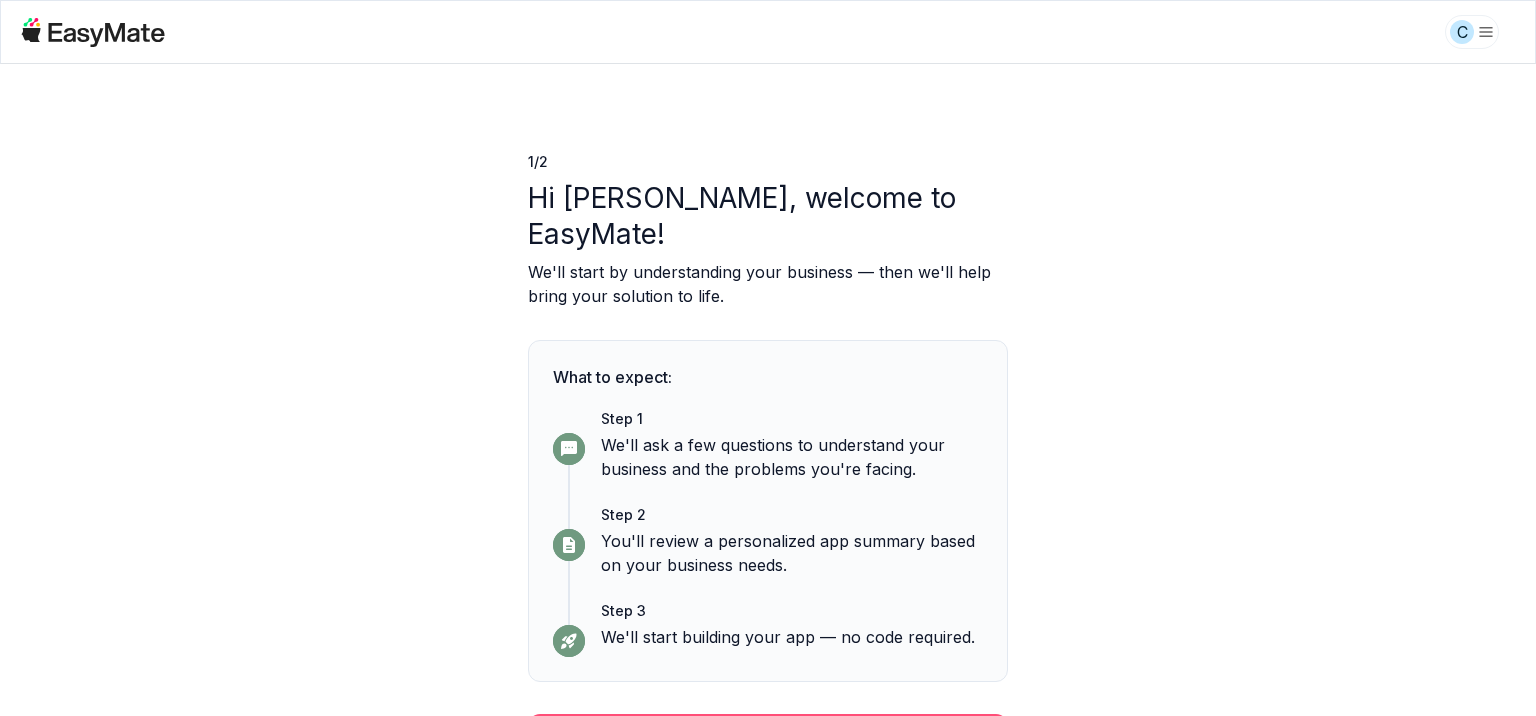 click on "Continue" at bounding box center (768, 740) 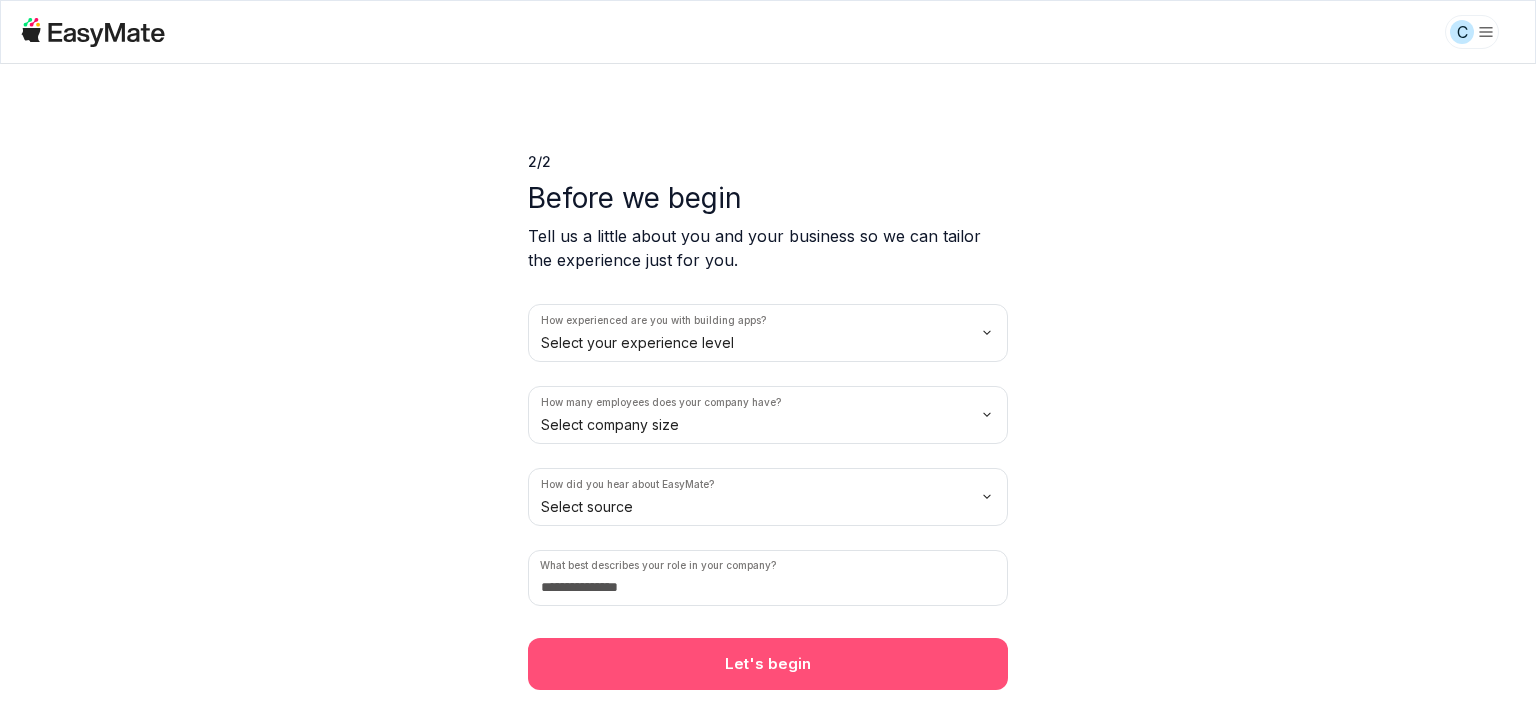 click on "Let's begin" at bounding box center (768, 664) 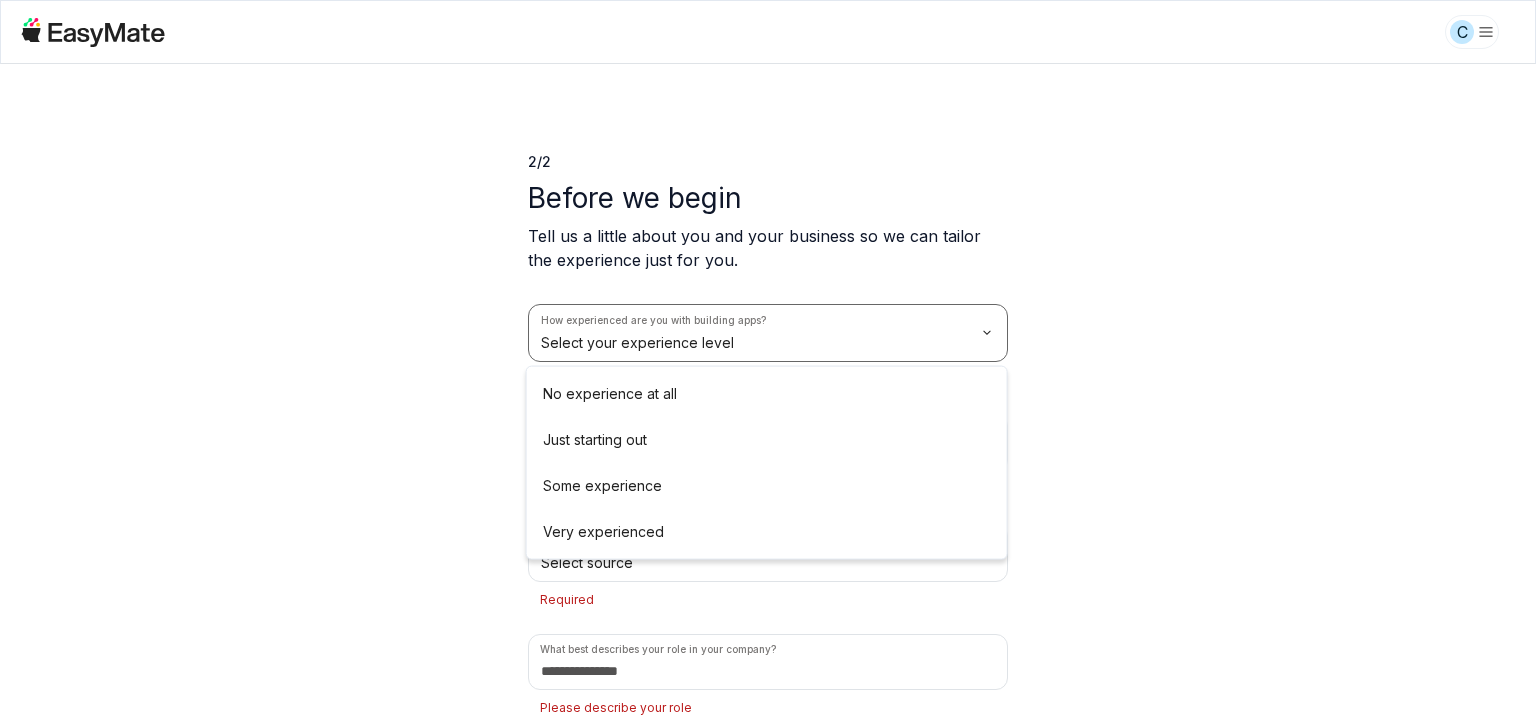 click on "C 2 / 2 Before we begin Tell us a little about you and your business so we can tailor the experience just for you. How experienced are you with building apps? Select your experience level Required How many employees does your company have? Select company size Required How did you hear about EasyMate? Select source Required What best describes your role in your company? Please describe your role Let's begin
No experience at all Just starting out Some experience Very experienced" at bounding box center [768, 358] 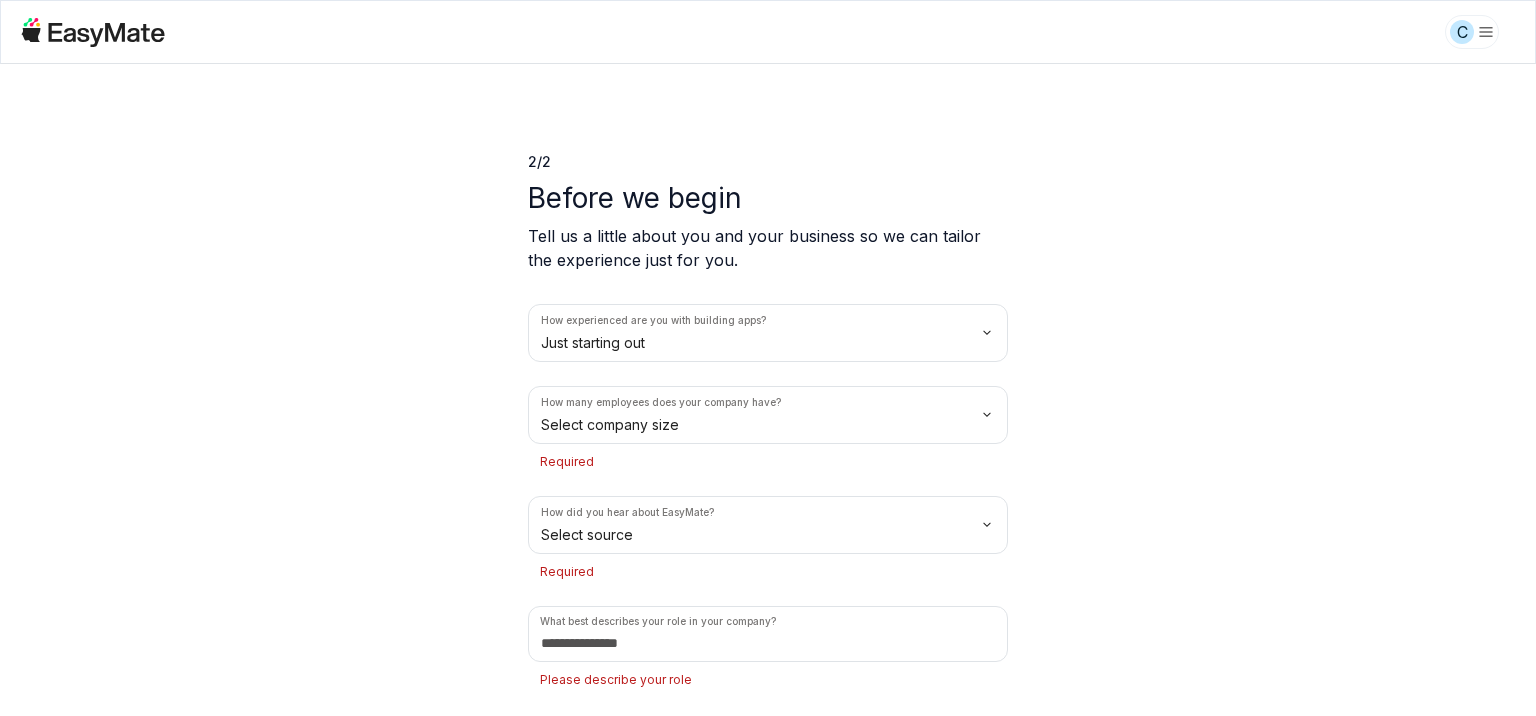 click on "Required" at bounding box center (768, 462) 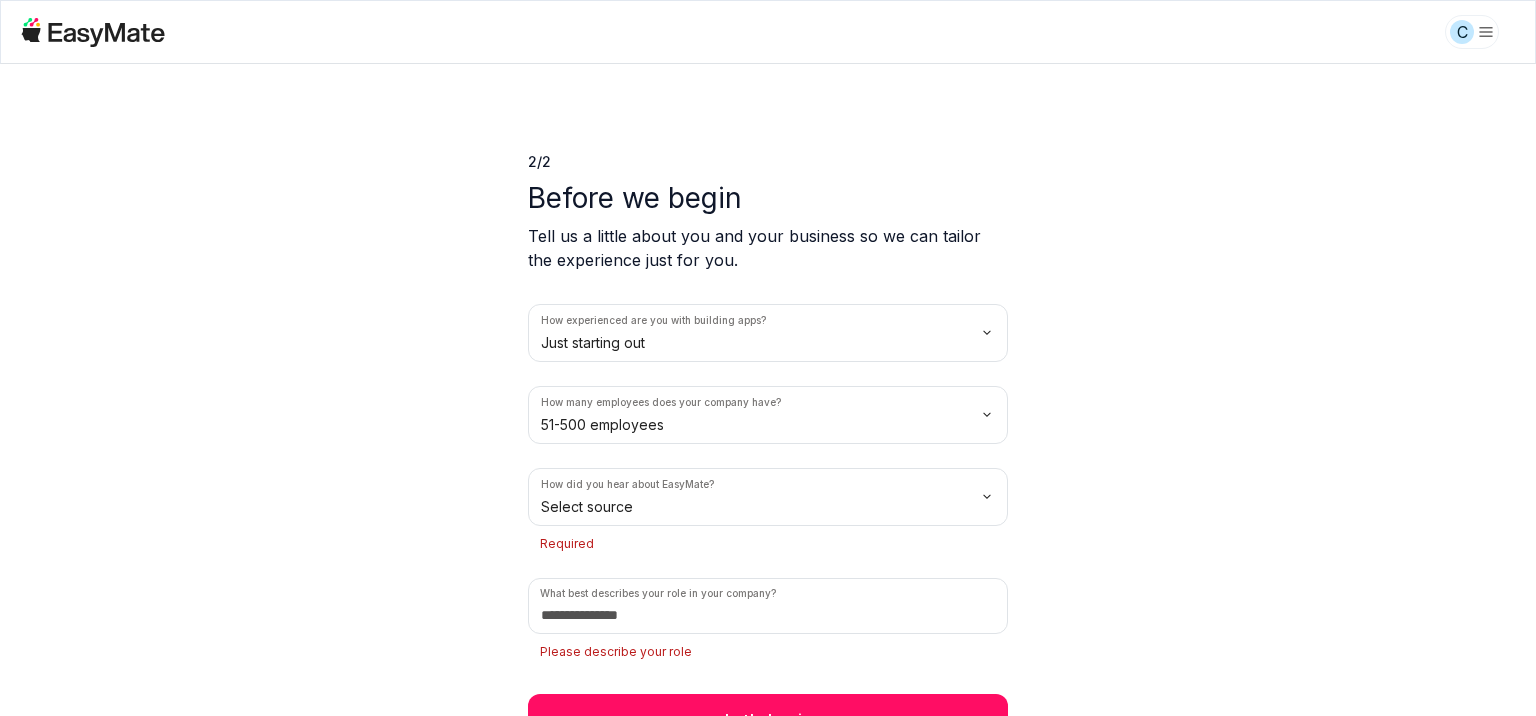 click on "C 2 / 2 Before we begin Tell us a little about you and your business so we can tailor the experience just for you. How experienced are you with building apps? Just starting out How many employees does your company have? 51-500 employees How did you hear about EasyMate? Select source Required What best describes your role in your company? Please describe your role Let's begin" at bounding box center (768, 358) 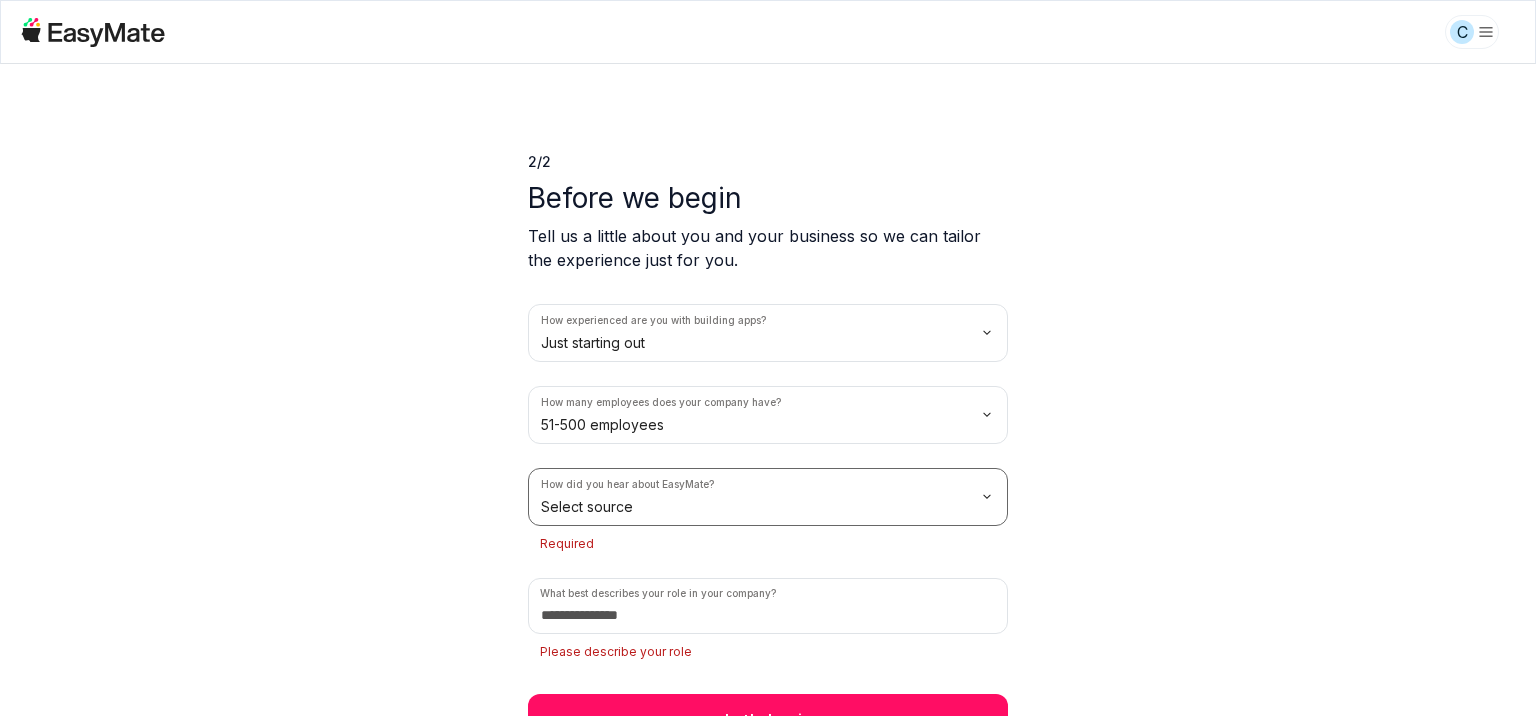 click on "C 2 / 2 Before we begin Tell us a little about you and your business so we can tailor the experience just for you. How experienced are you with building apps? Just starting out How many employees does your company have? 51-500 employees How did you hear about EasyMate? Select source Required What best describes your role in your company? Please describe your role Let's begin" at bounding box center (768, 358) 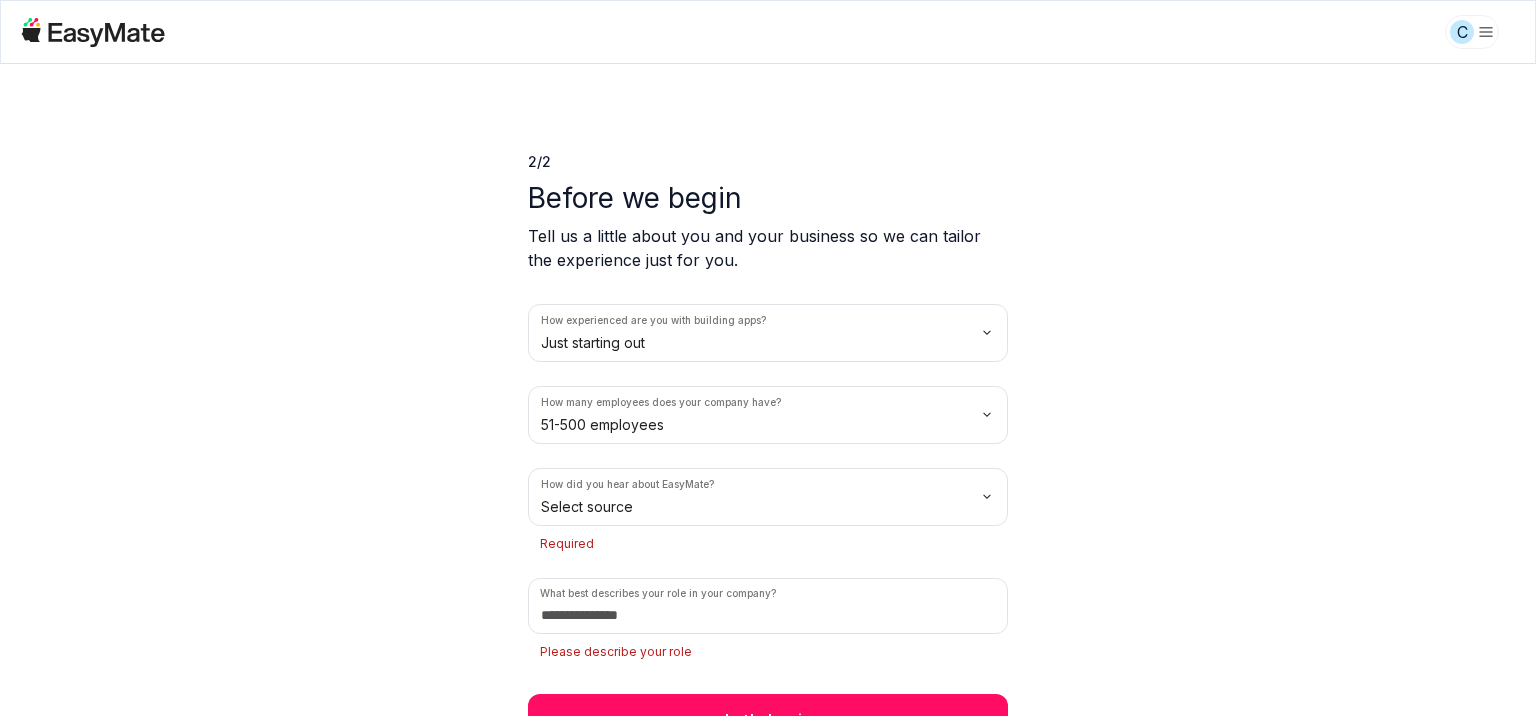 click on "C 2 / 2 Before we begin Tell us a little about you and your business so we can tailor the experience just for you. How experienced are you with building apps? Just starting out How many employees does your company have? 51-500 employees How did you hear about EasyMate? Select source Required What best describes your role in your company? Please describe your role Let's begin" at bounding box center [768, 358] 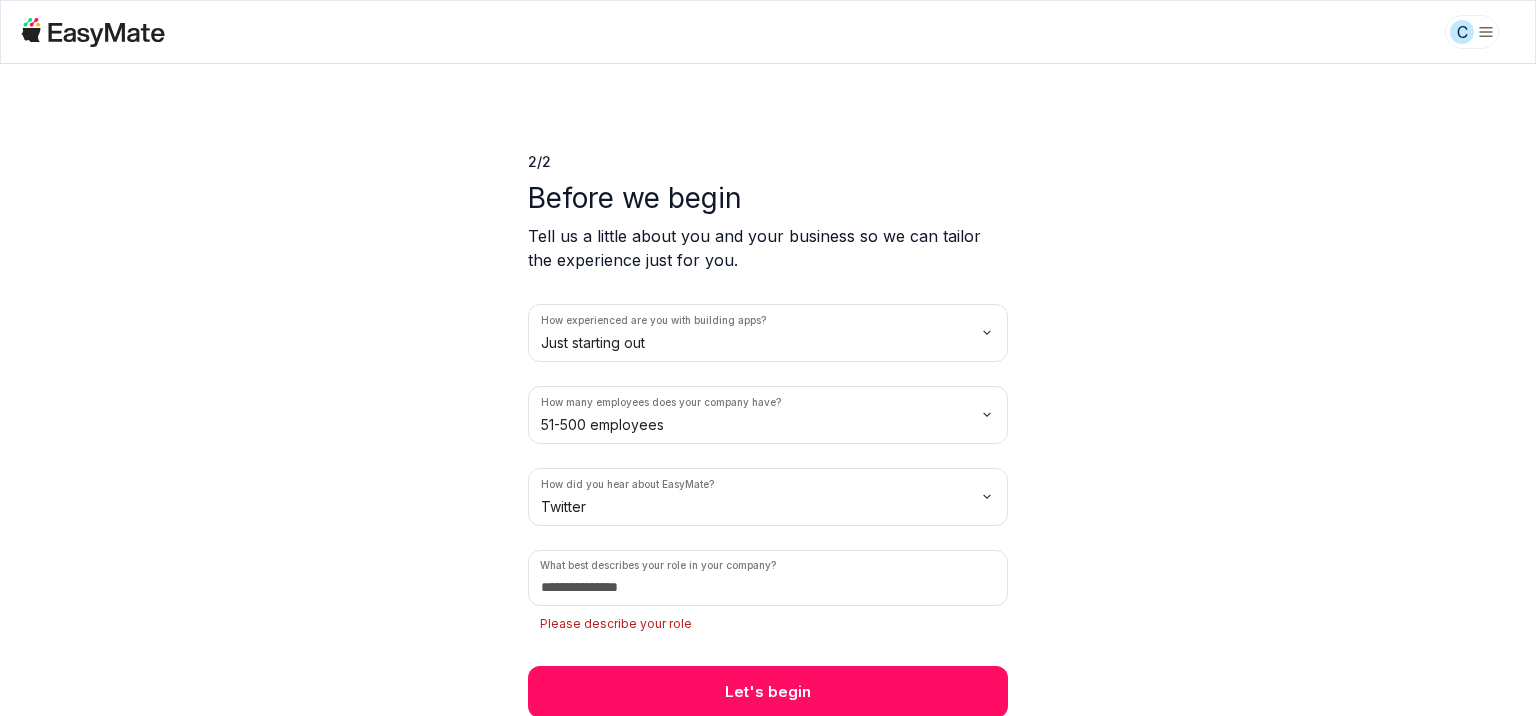 click on "Please describe your role" at bounding box center [768, 624] 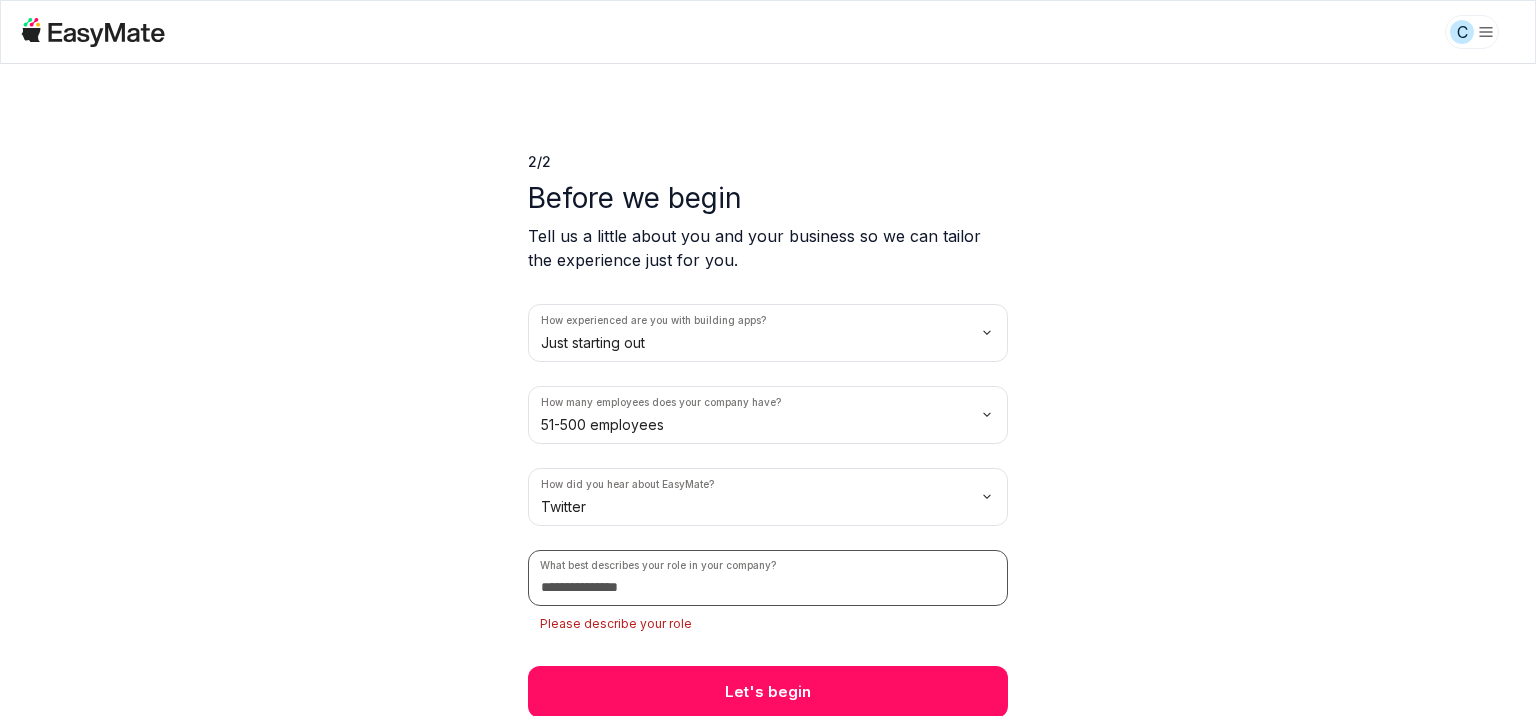 click at bounding box center (768, 578) 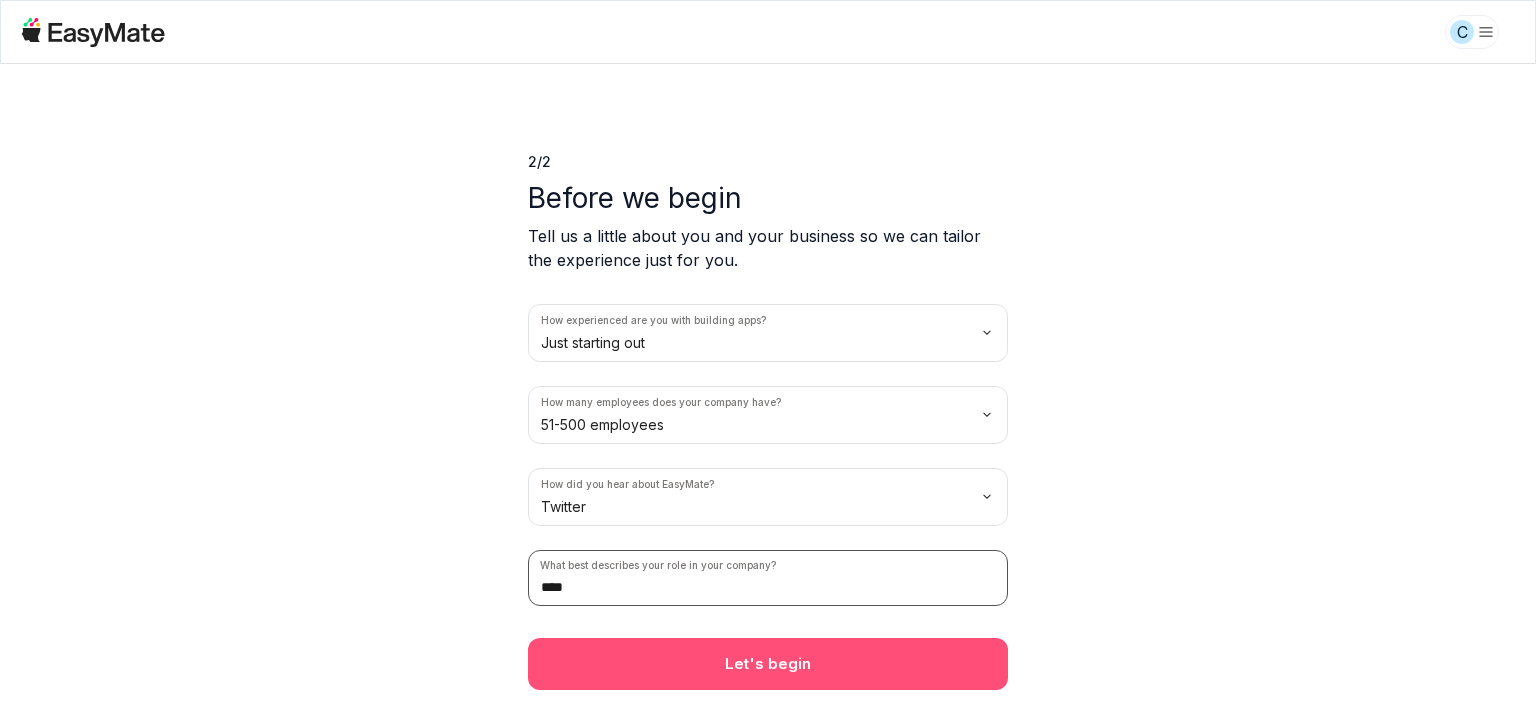 type on "****" 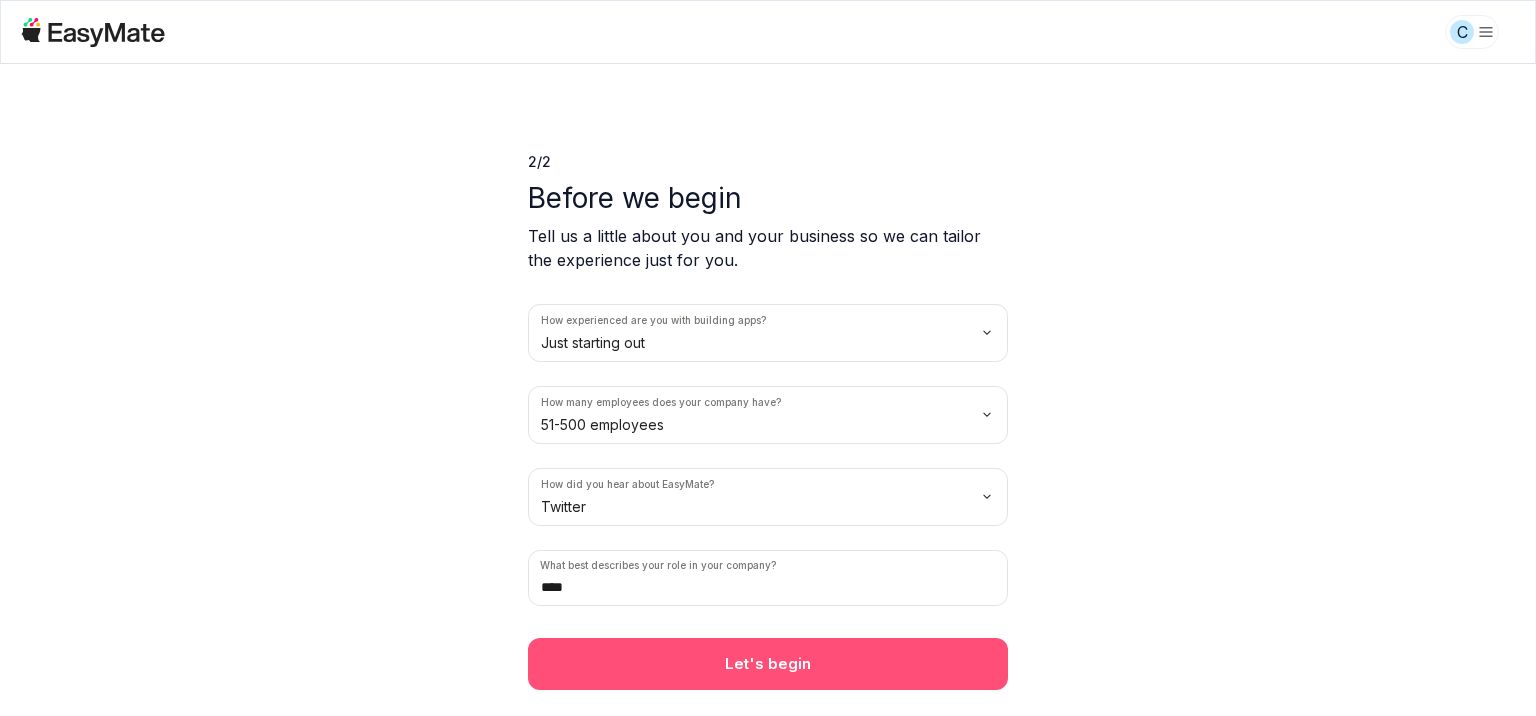click on "Let's begin" at bounding box center [768, 664] 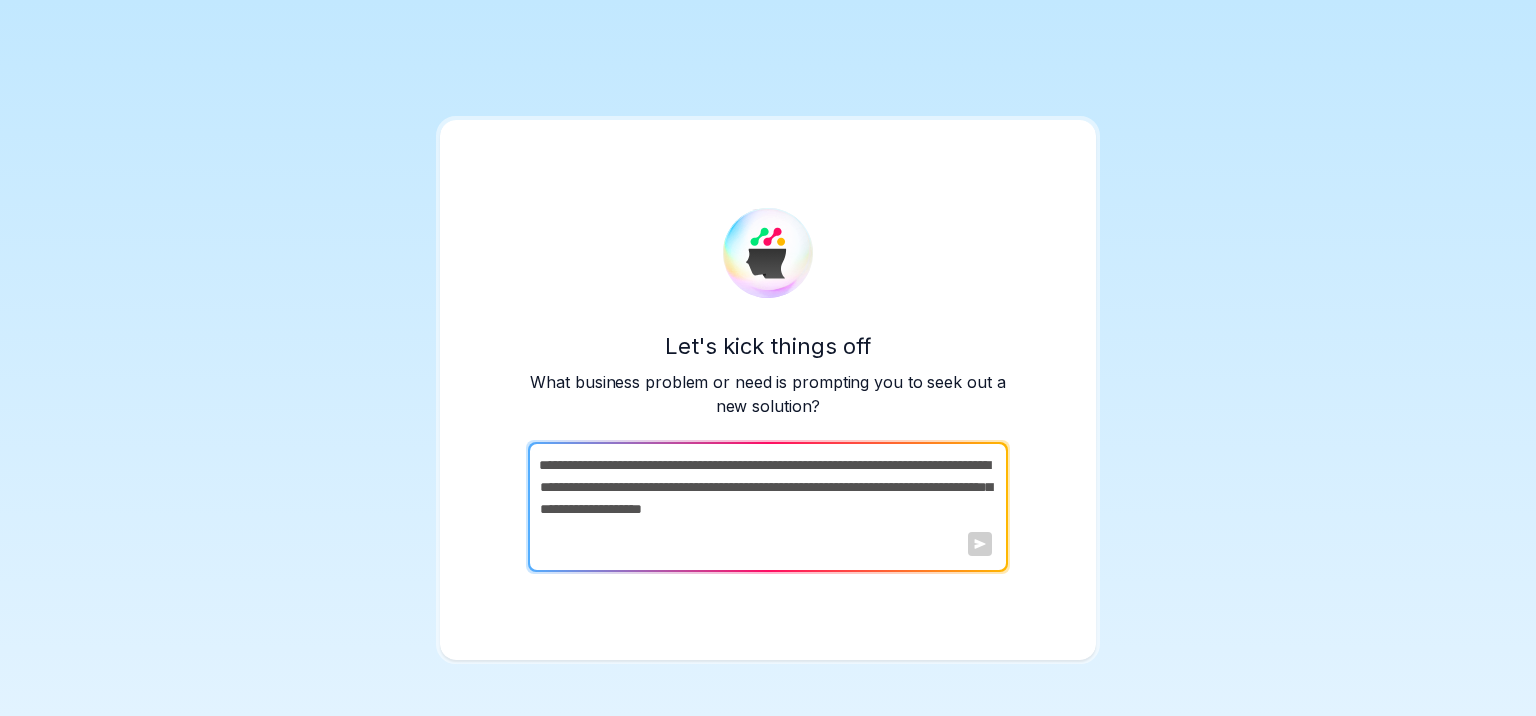 click at bounding box center (980, 544) 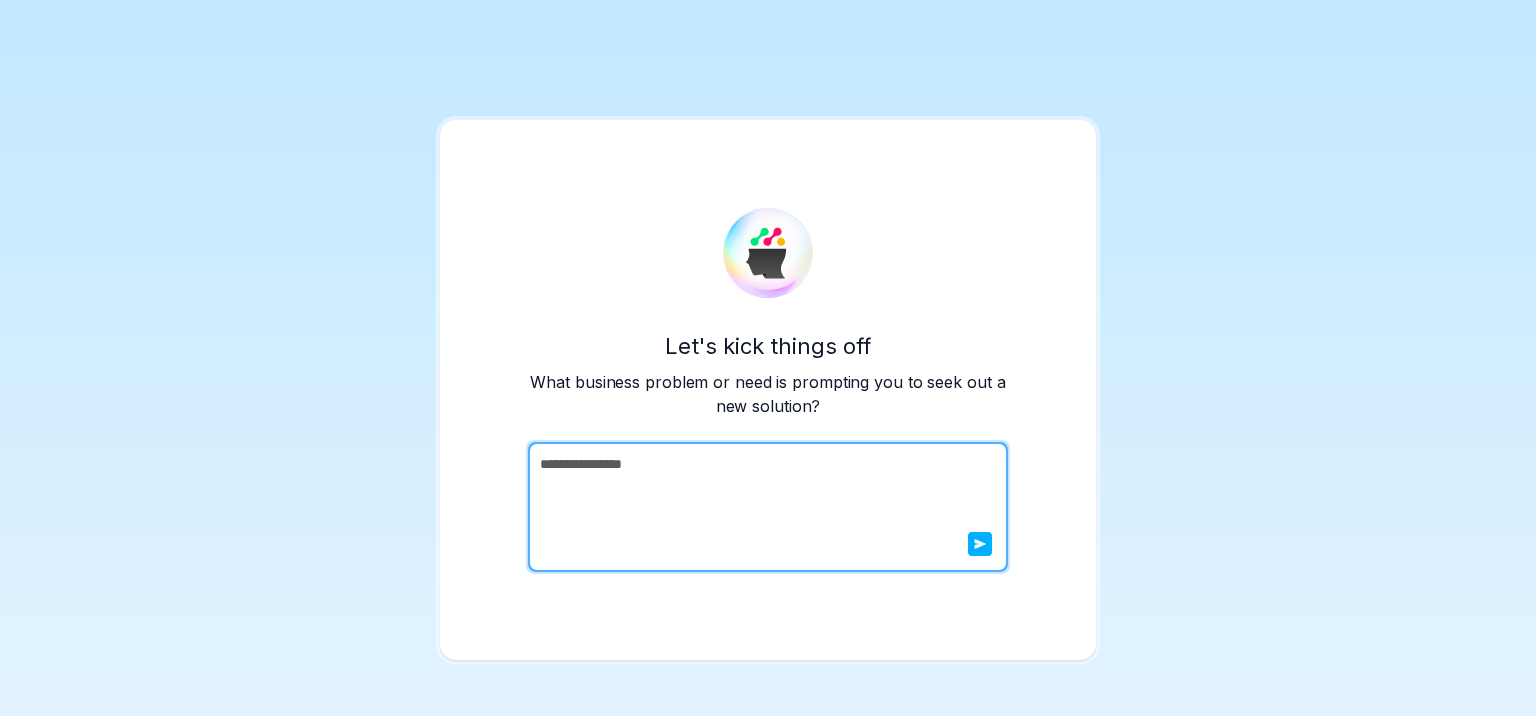 type on "**********" 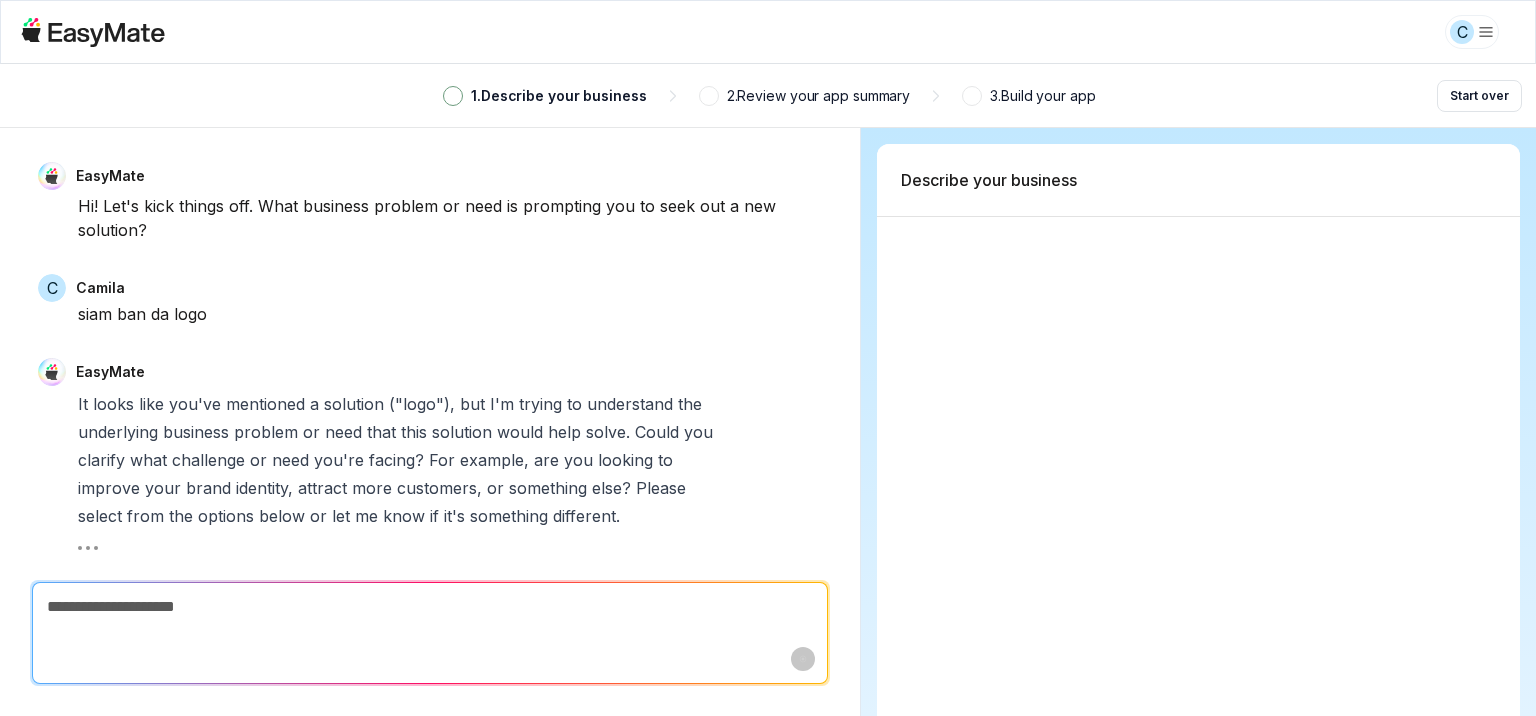 type on "*" 